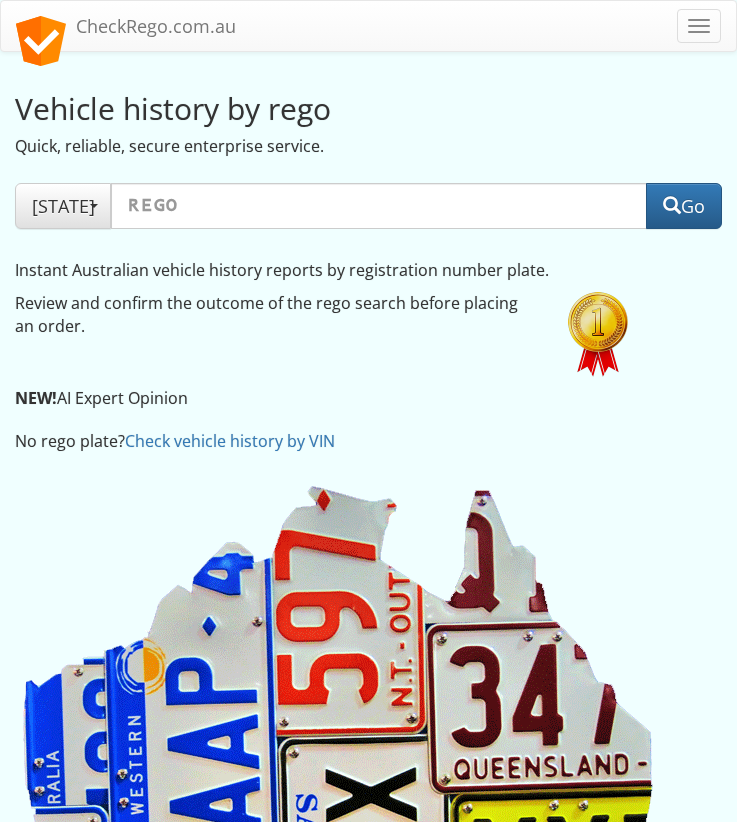 scroll, scrollTop: 0, scrollLeft: 0, axis: both 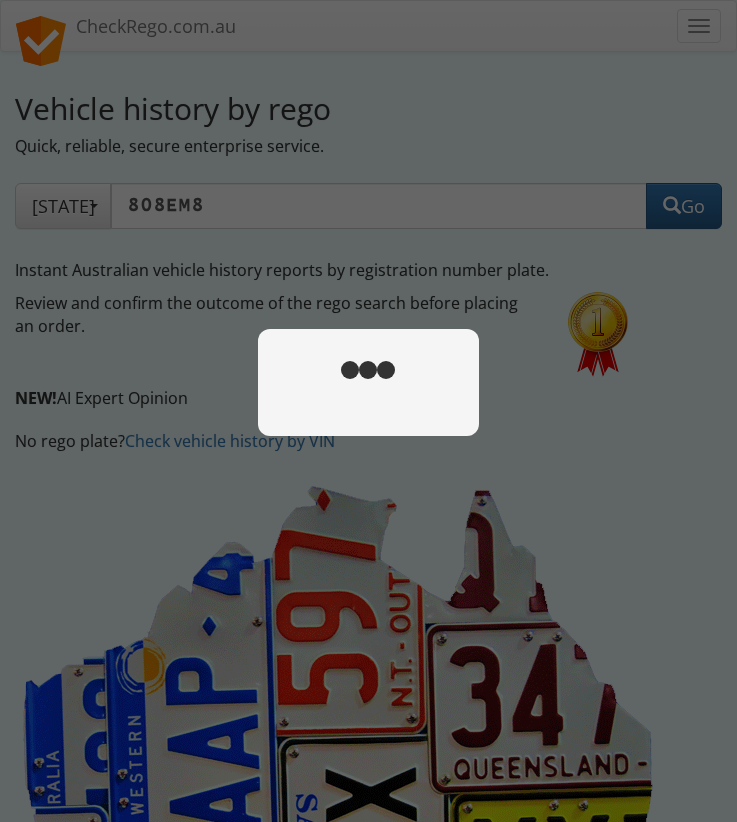 type on "808em8" 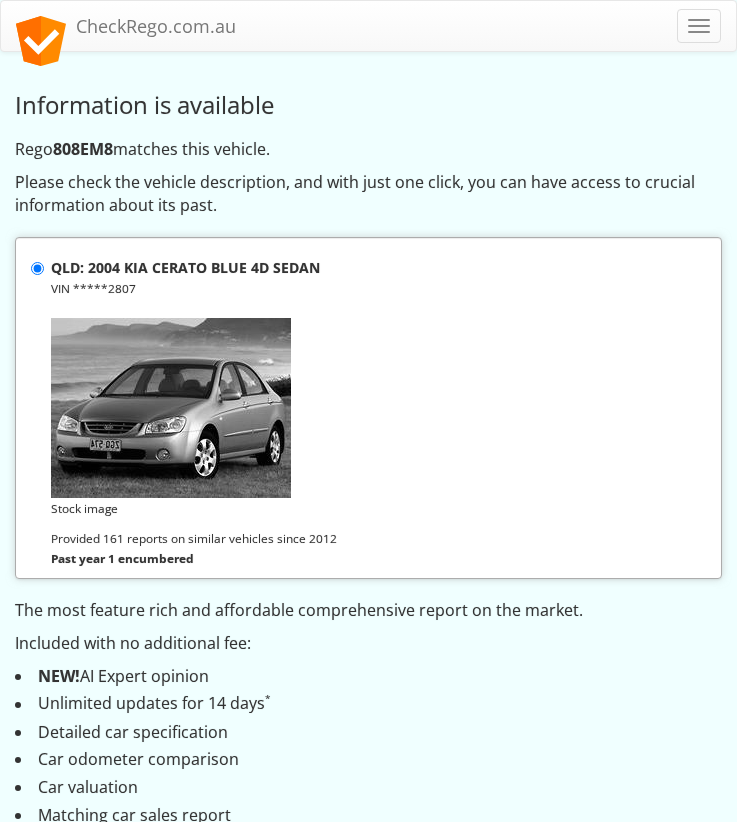 scroll, scrollTop: 0, scrollLeft: 0, axis: both 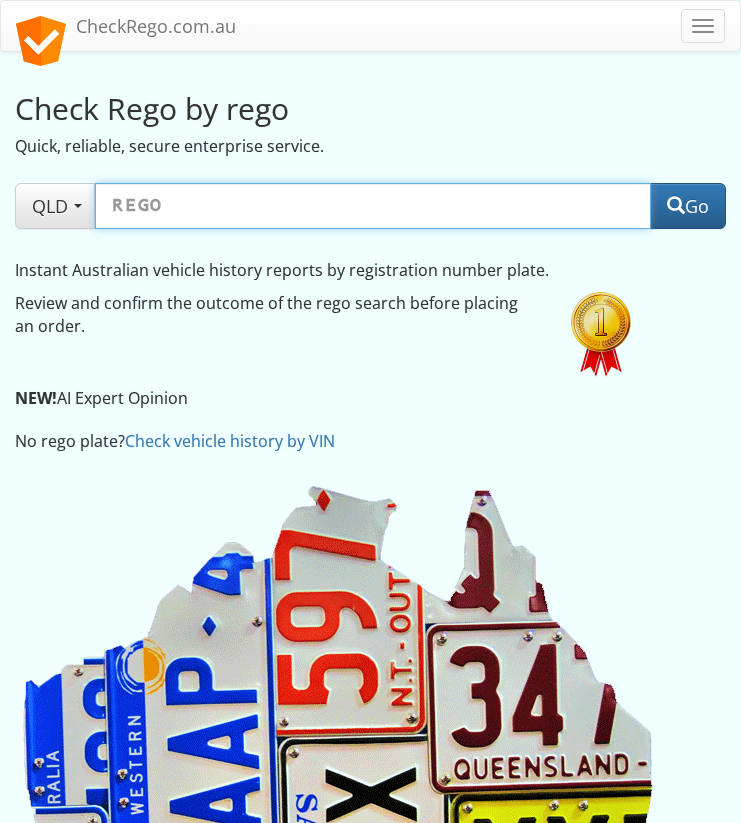 drag, startPoint x: 371, startPoint y: 198, endPoint x: 363, endPoint y: 206, distance: 11.313708 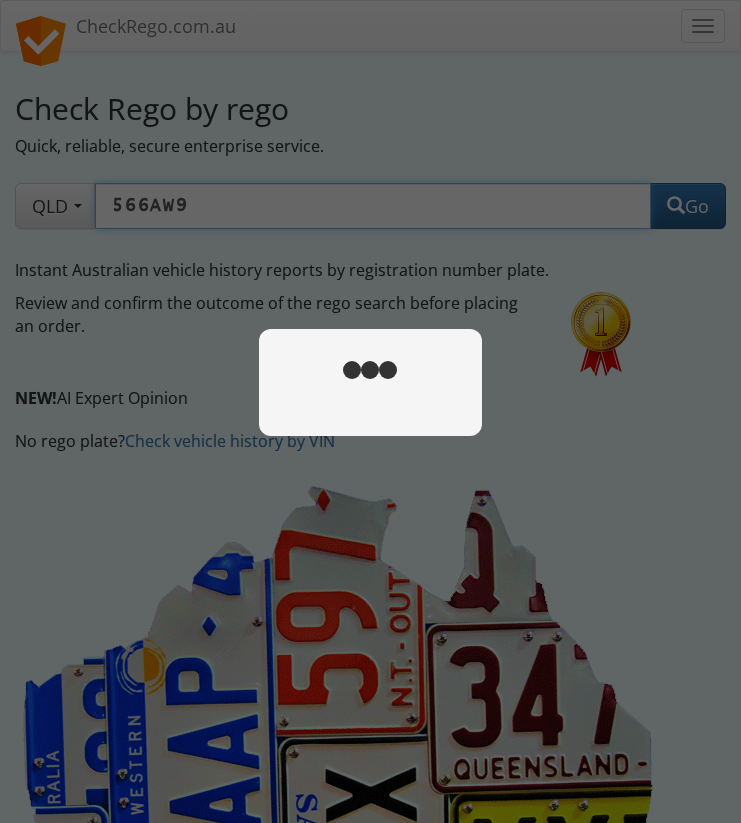 type on "566aw9" 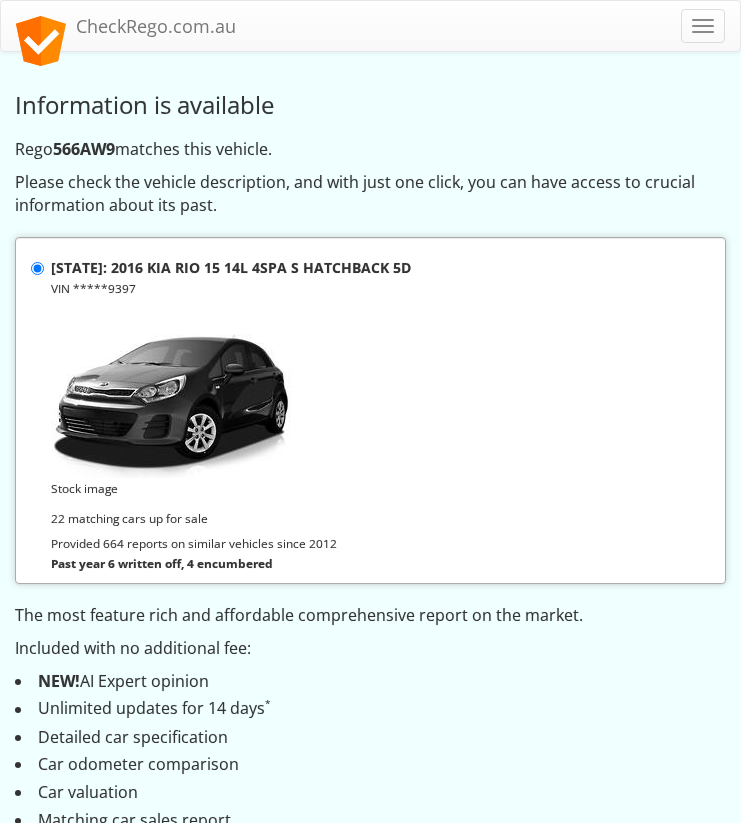 scroll, scrollTop: 0, scrollLeft: 0, axis: both 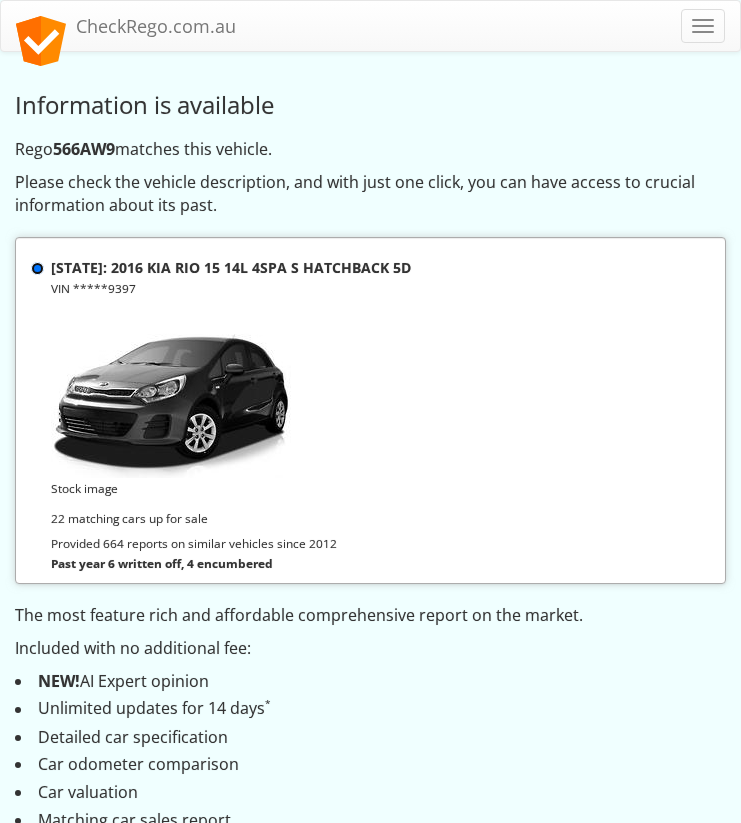 click on "QLD:
2016
KIA RIO 15 14L 4SPA S HATCHBACK 5D
VIN *****9397
Stock image" at bounding box center (37, 268) 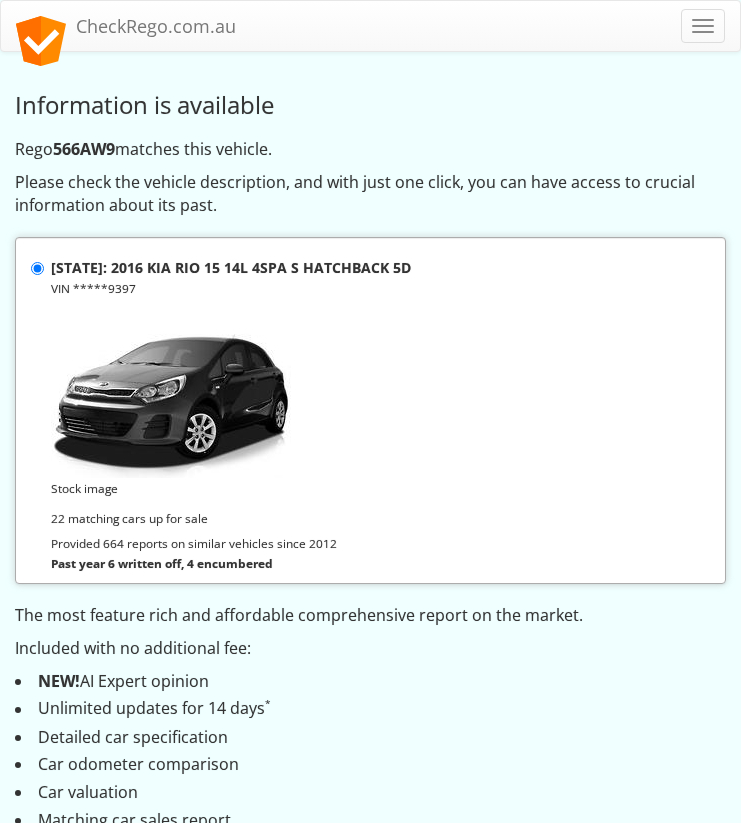click on "VIN *****9397" at bounding box center [93, 288] 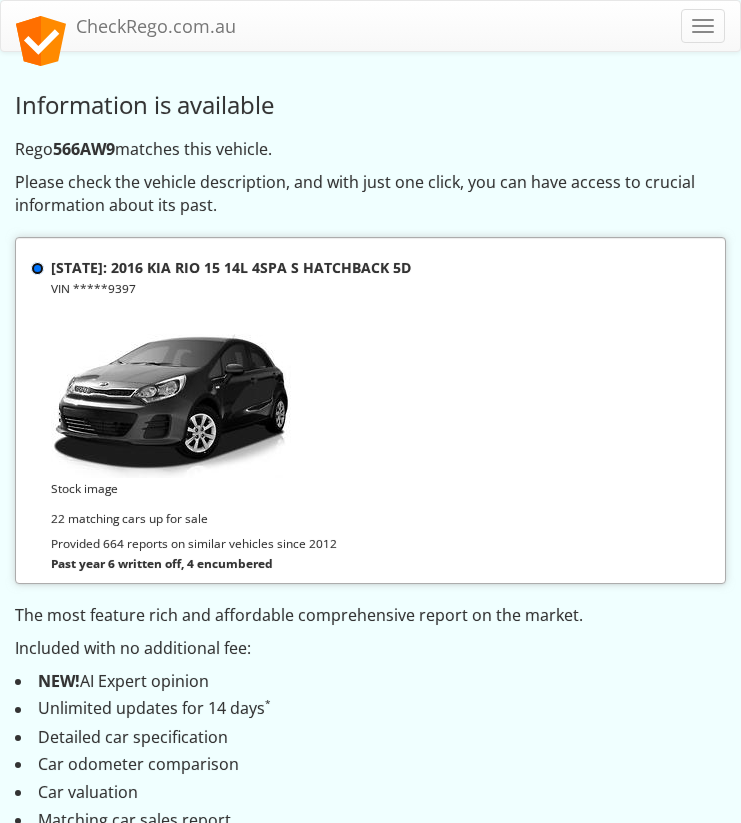 click on "QLD:
2016
KIA RIO 15 14L 4SPA S HATCHBACK 5D
VIN *****9397
Stock image" at bounding box center (37, 268) 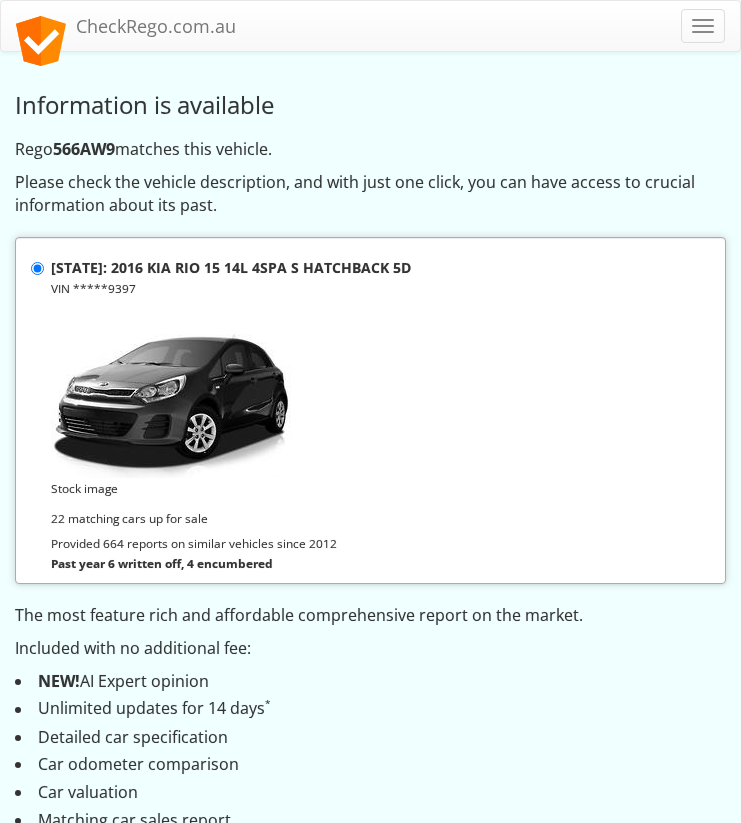 click on "VIN *****9397" at bounding box center (93, 288) 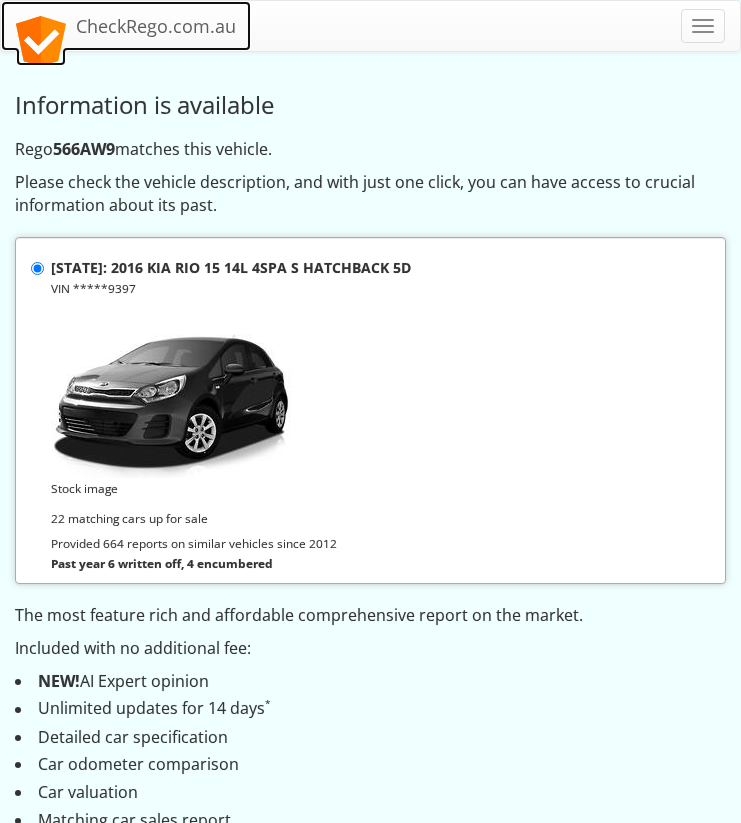 click at bounding box center (41, 41) 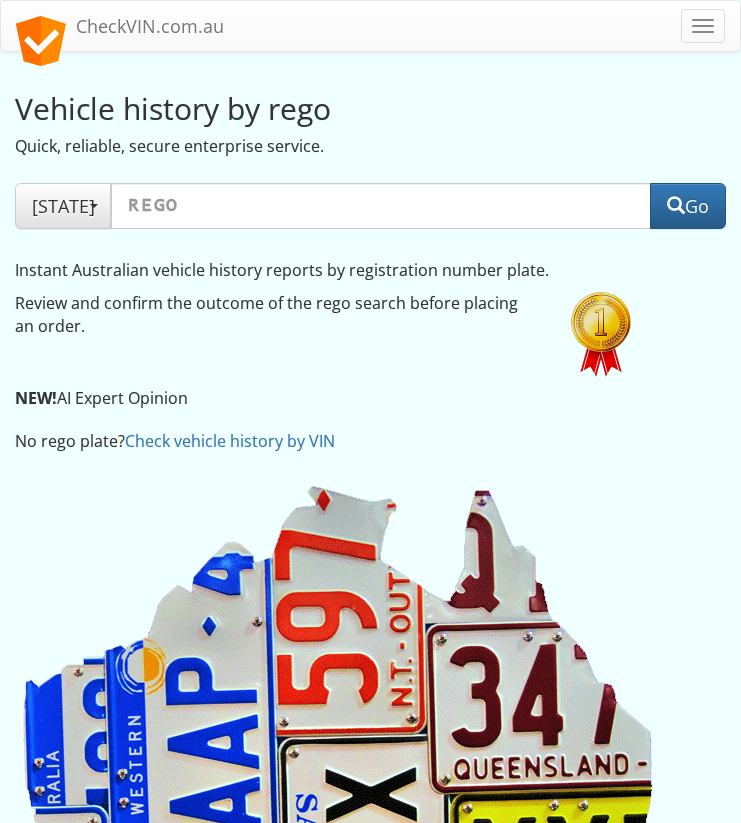 scroll, scrollTop: 0, scrollLeft: 0, axis: both 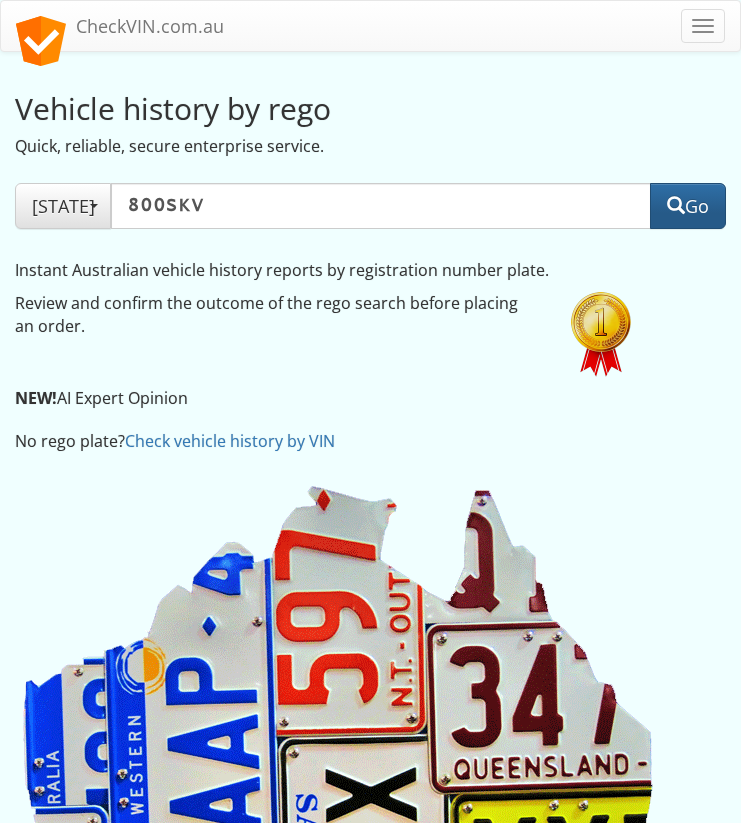 type on "800SKV" 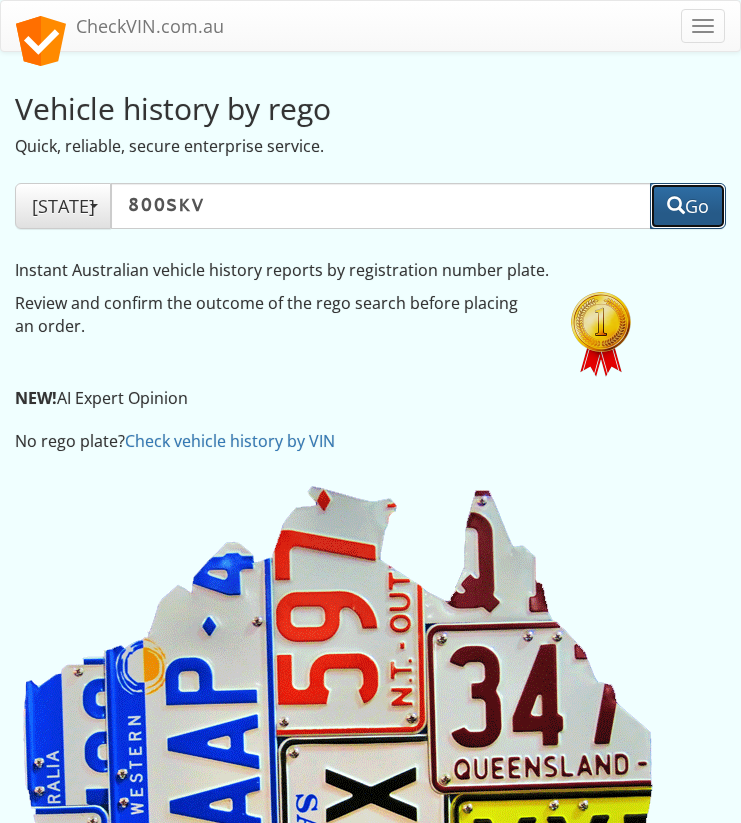 click on "Go" at bounding box center (688, 206) 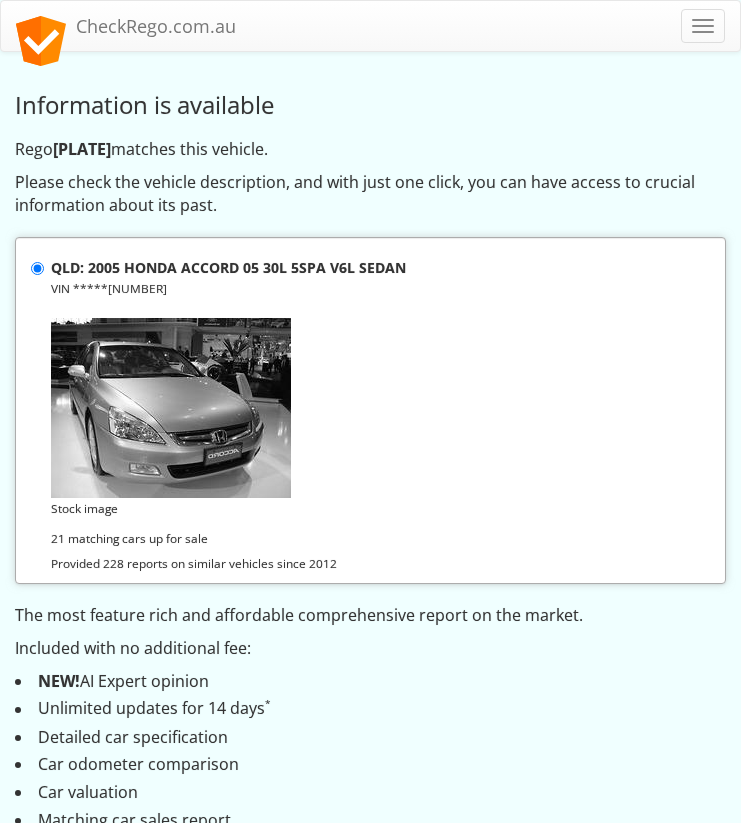 scroll, scrollTop: 0, scrollLeft: 0, axis: both 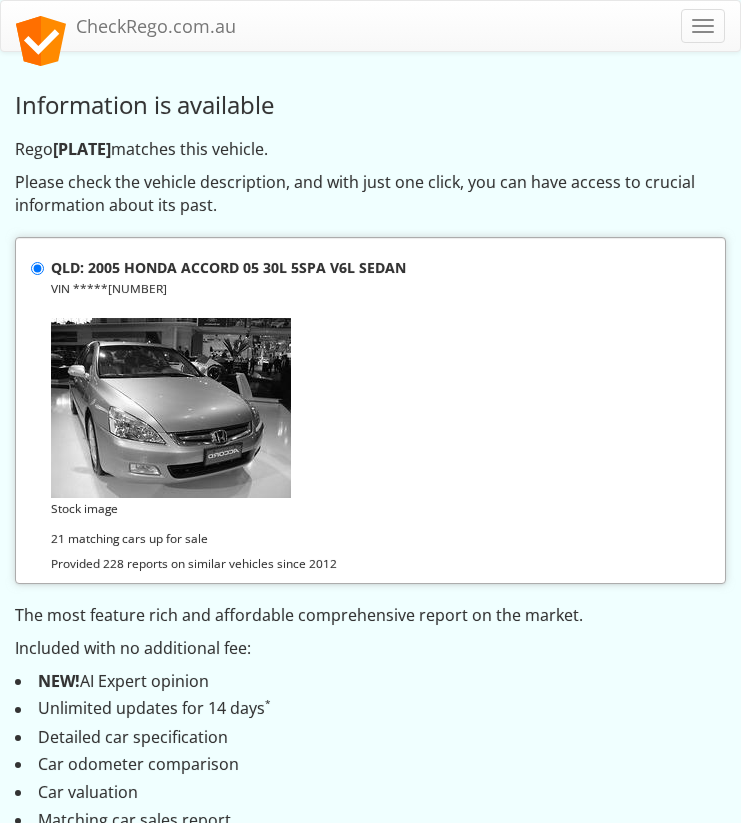 click on "VIN *****1308" at bounding box center [109, 288] 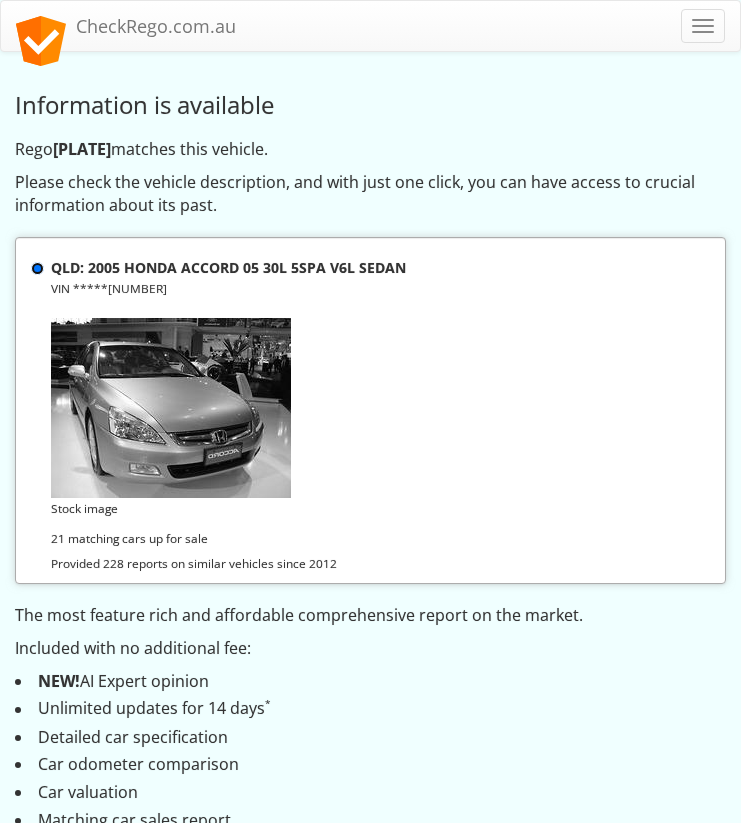 click on "QLD:
2005
HONDA ACCORD 05 30L 5SPA V6L SEDAN
VIN *****1308
Stock image" at bounding box center (37, 268) 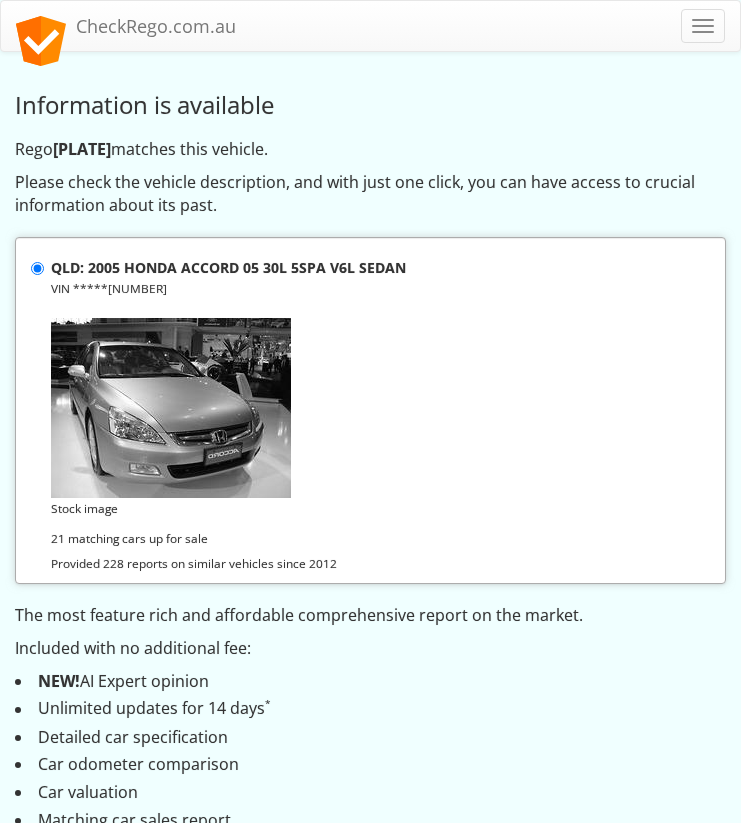 click on "VIN *****1308" at bounding box center (109, 288) 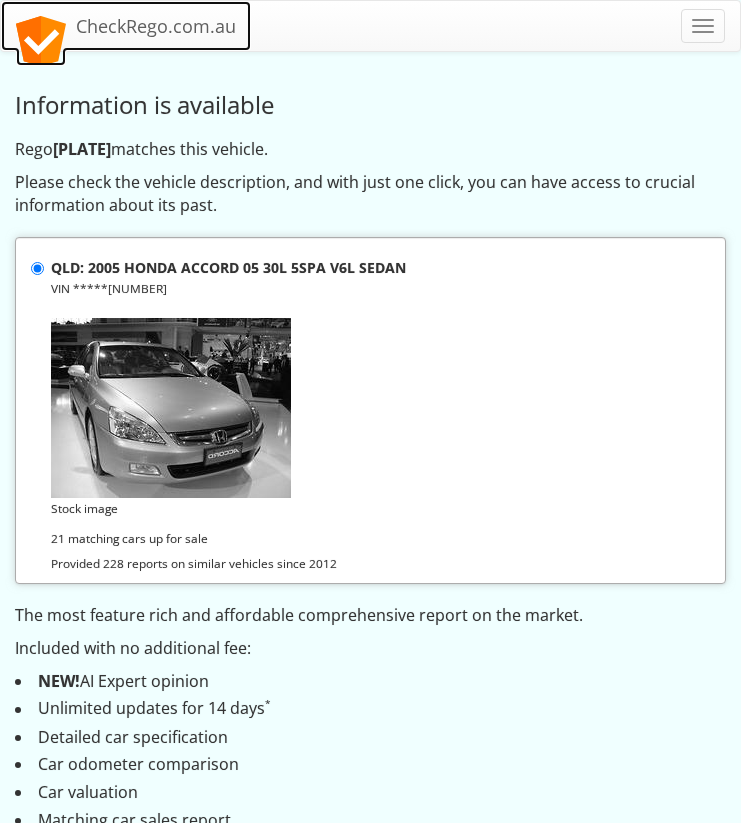 click at bounding box center [41, 41] 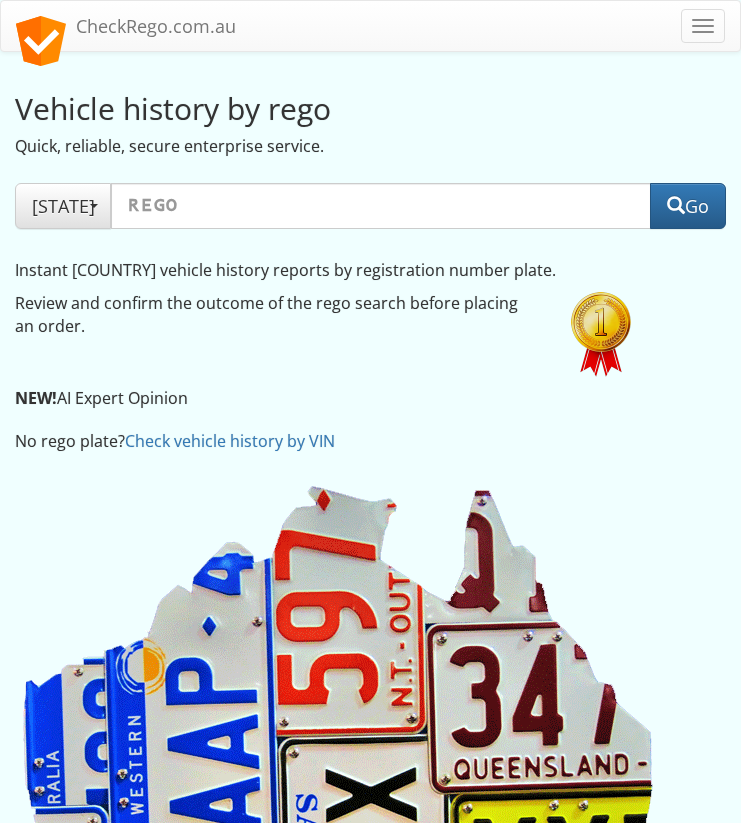 scroll, scrollTop: 0, scrollLeft: 0, axis: both 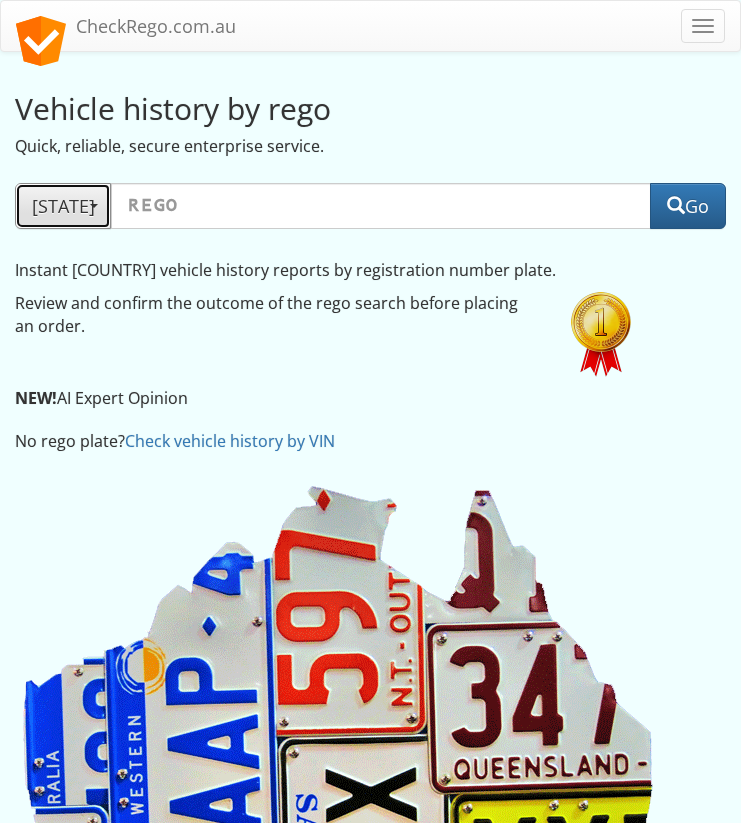 drag, startPoint x: 49, startPoint y: 208, endPoint x: 115, endPoint y: 265, distance: 87.20665 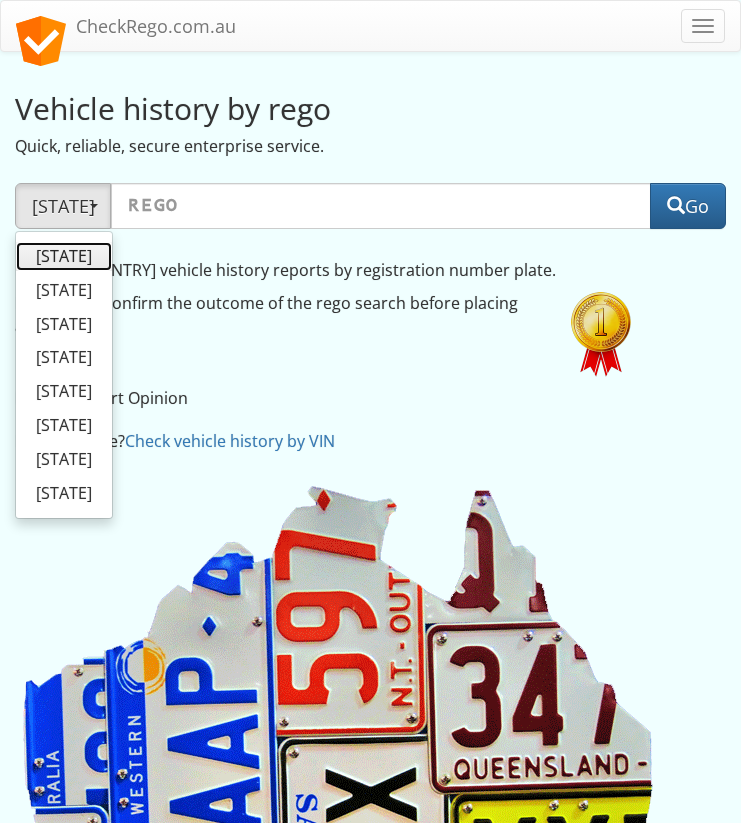 click on "NSW" at bounding box center (64, 256) 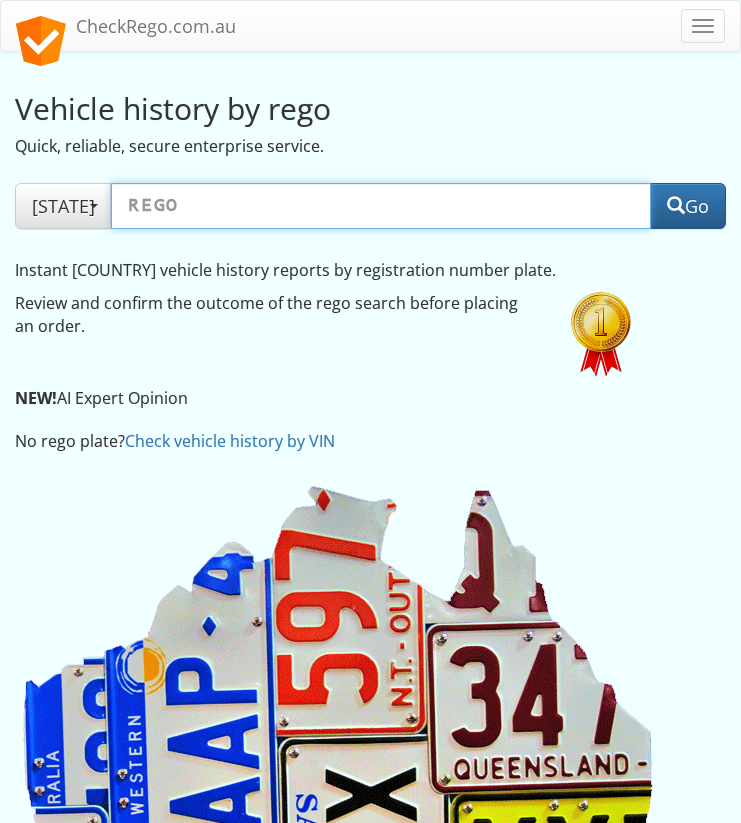 drag, startPoint x: 270, startPoint y: 210, endPoint x: 287, endPoint y: 208, distance: 17.117243 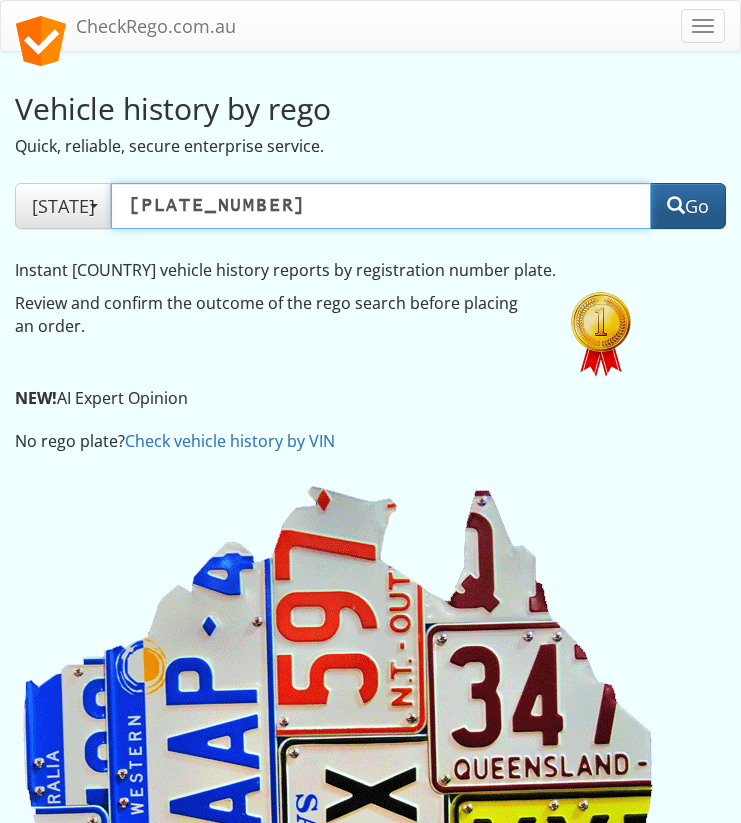 type on "AZ51CA" 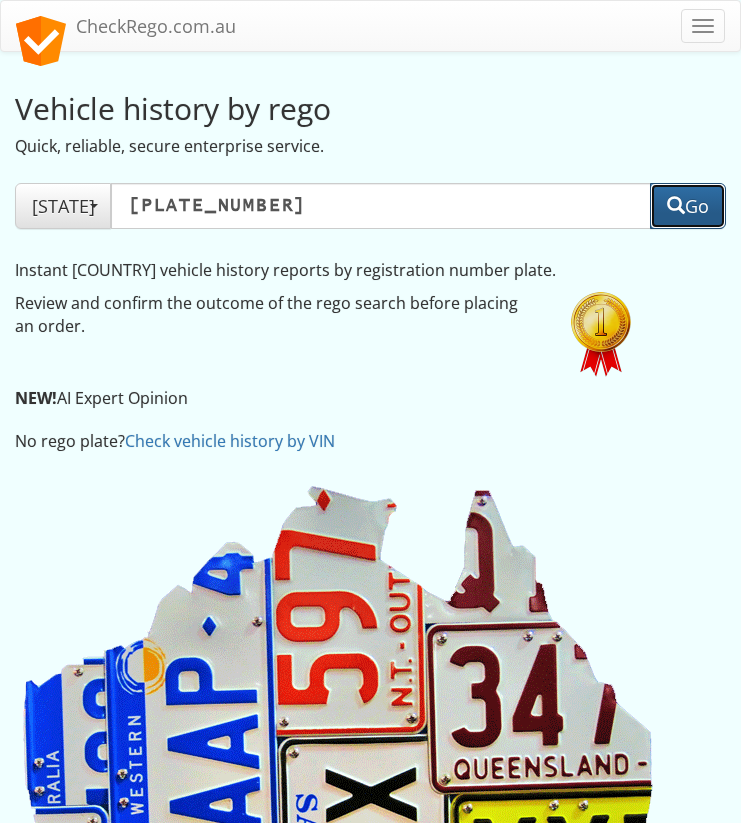 click on "Go" at bounding box center (688, 206) 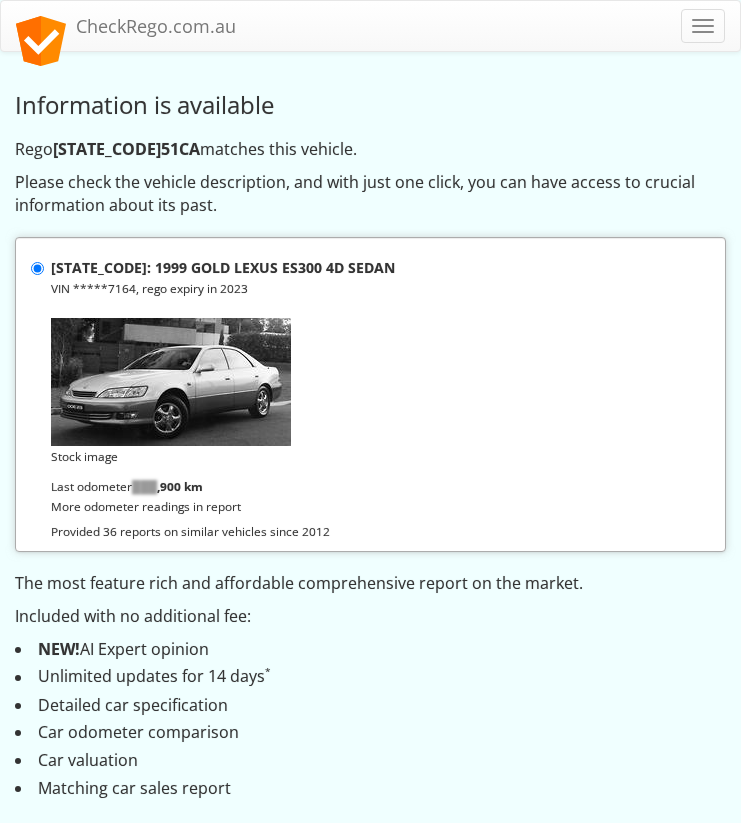scroll, scrollTop: 0, scrollLeft: 0, axis: both 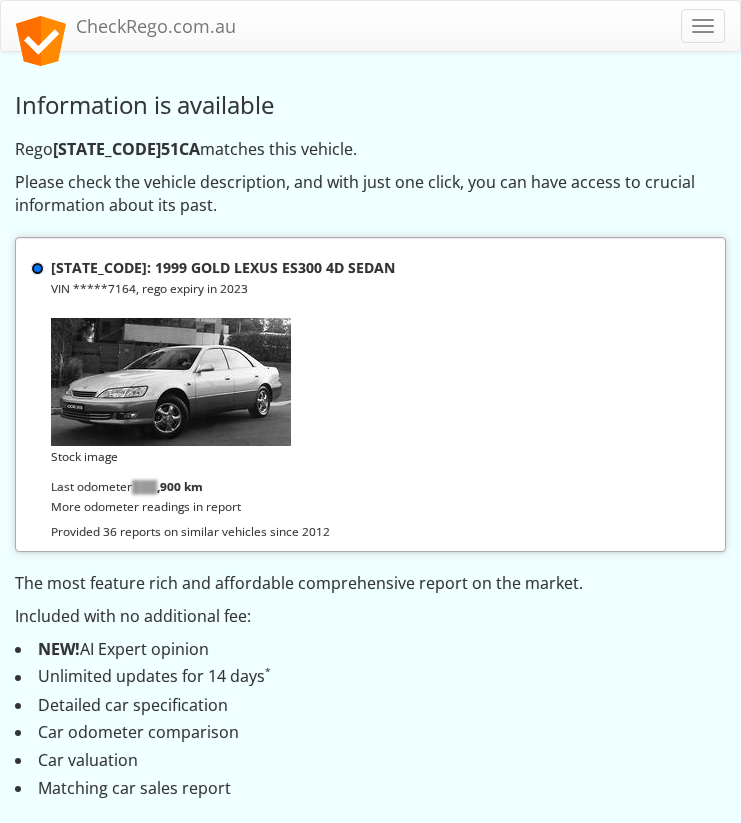 click on "NSW:
1999
GOLD LEXUS ES300 4D SEDAN
VIN *****7164, rego expiry in 2023
Stock image
███ ,900 km" at bounding box center (37, 268) 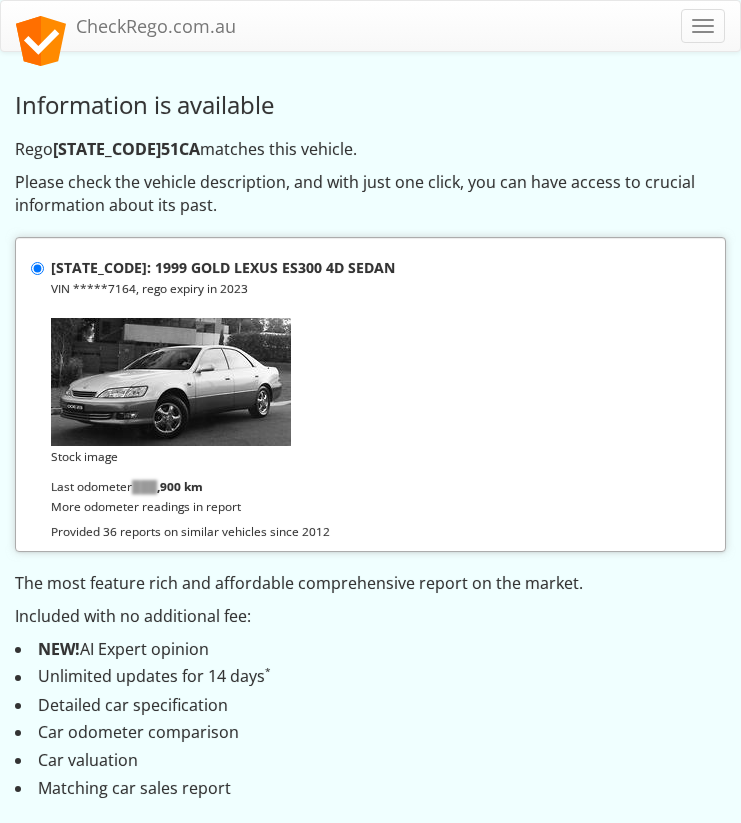 click on "VIN *****7164, rego expiry in 2023" at bounding box center (149, 288) 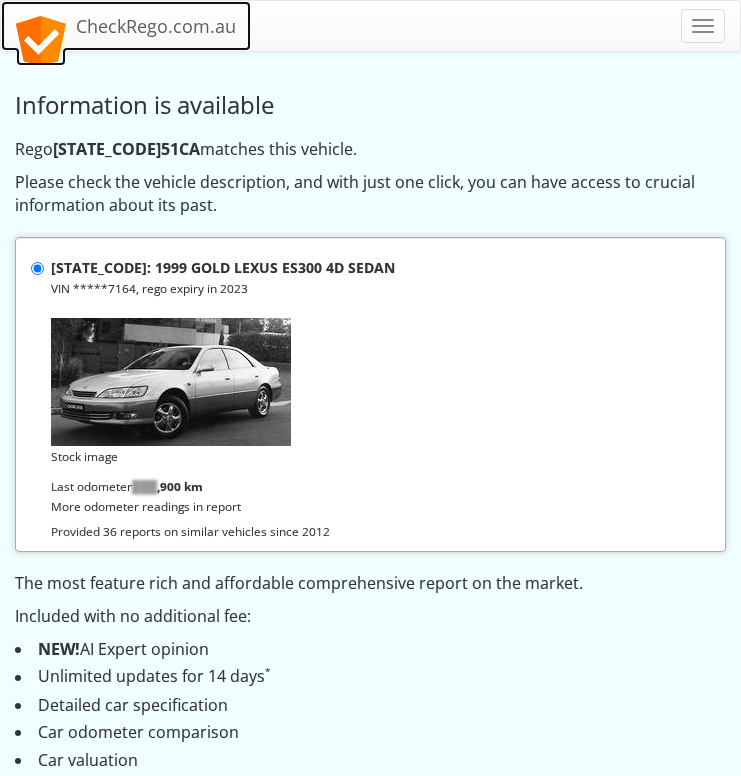 click at bounding box center [41, 41] 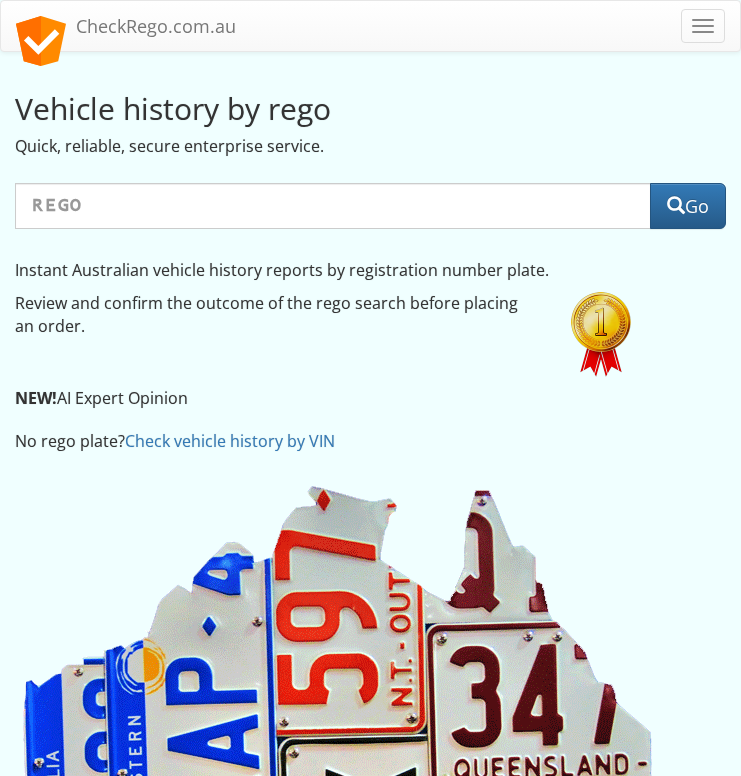 scroll, scrollTop: 0, scrollLeft: 0, axis: both 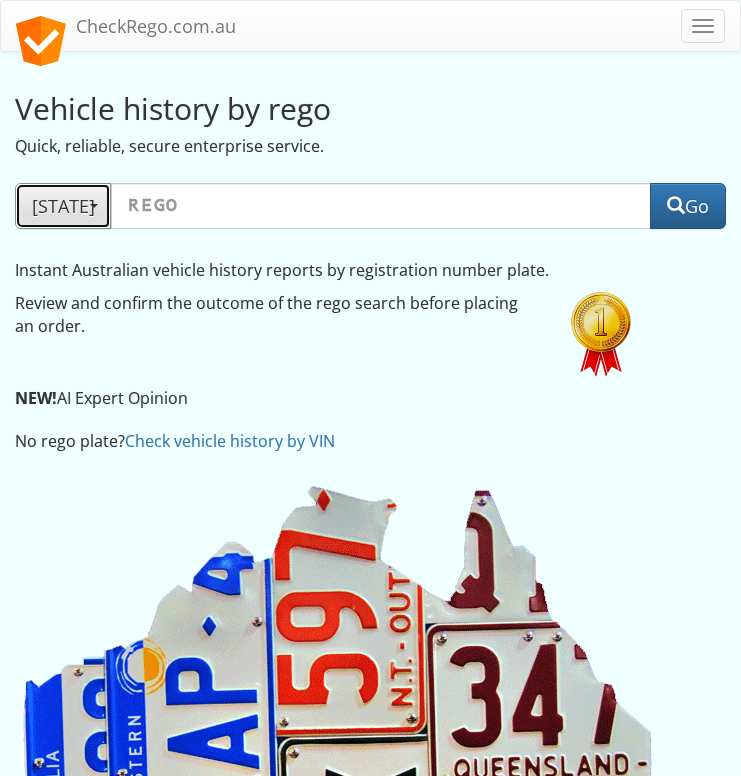 drag, startPoint x: 40, startPoint y: 199, endPoint x: 110, endPoint y: 254, distance: 89.02247 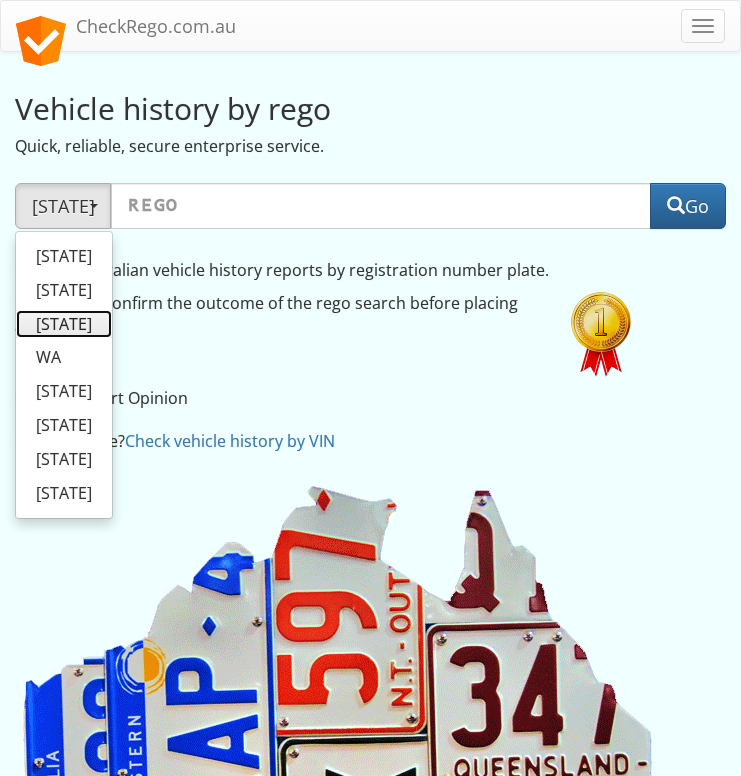 drag, startPoint x: 63, startPoint y: 326, endPoint x: 78, endPoint y: 320, distance: 16.155495 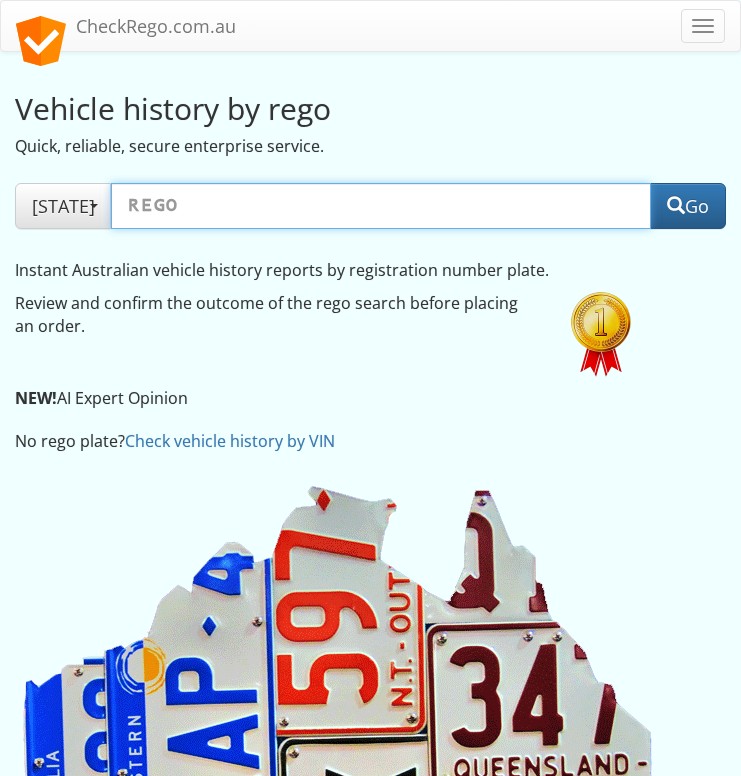 click at bounding box center (381, 206) 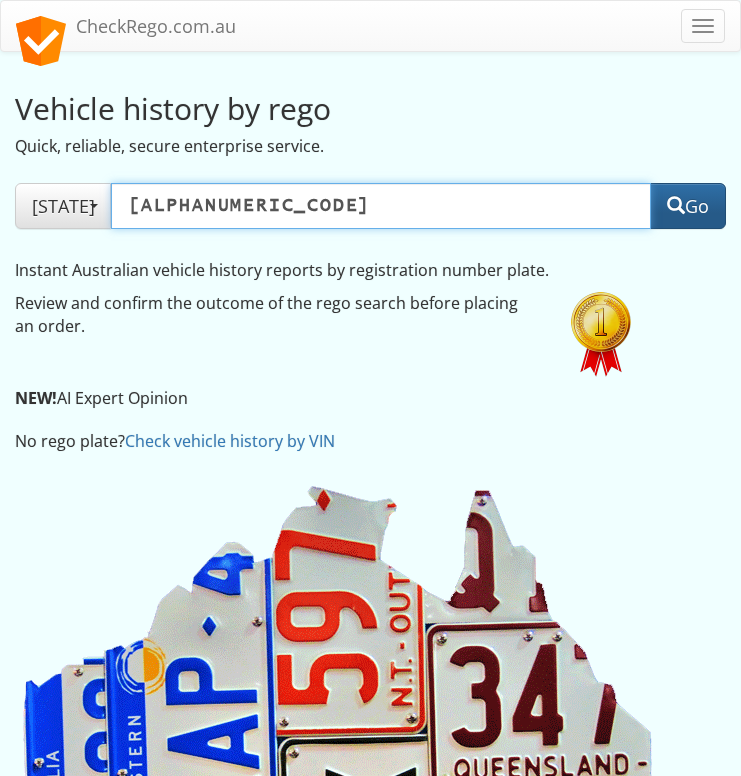 type on "252JPC" 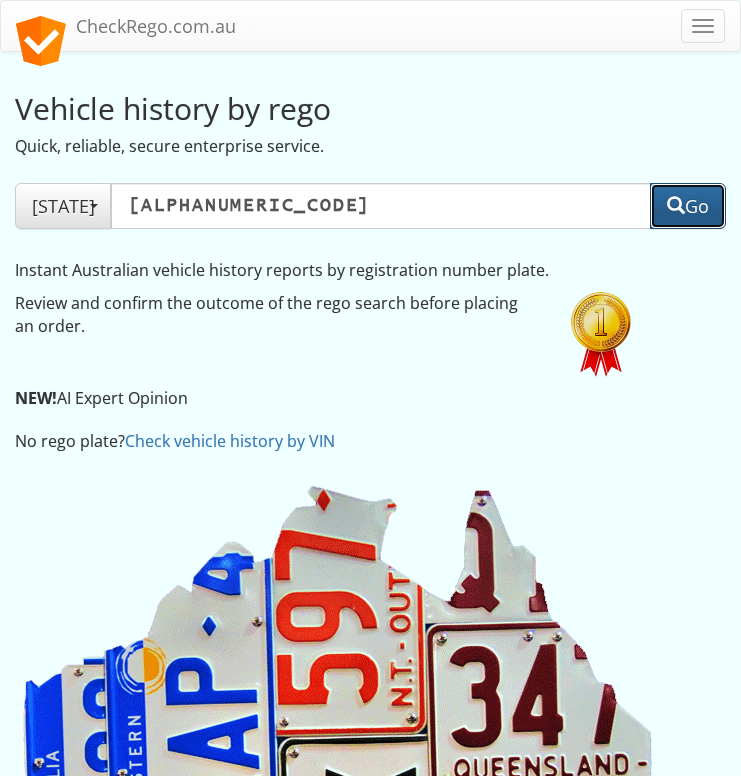 click on "Go" at bounding box center (688, 206) 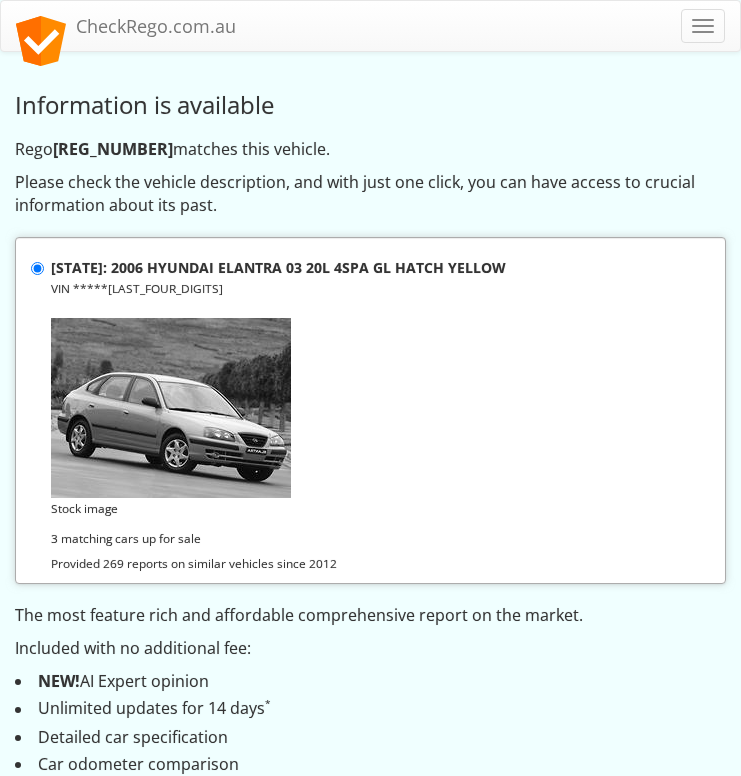 scroll, scrollTop: 0, scrollLeft: 0, axis: both 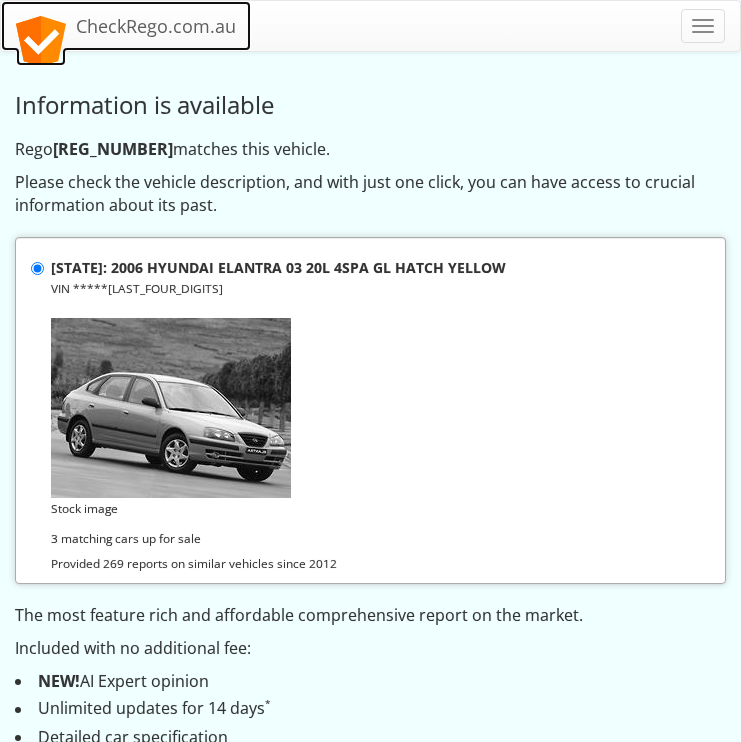 click at bounding box center [41, 41] 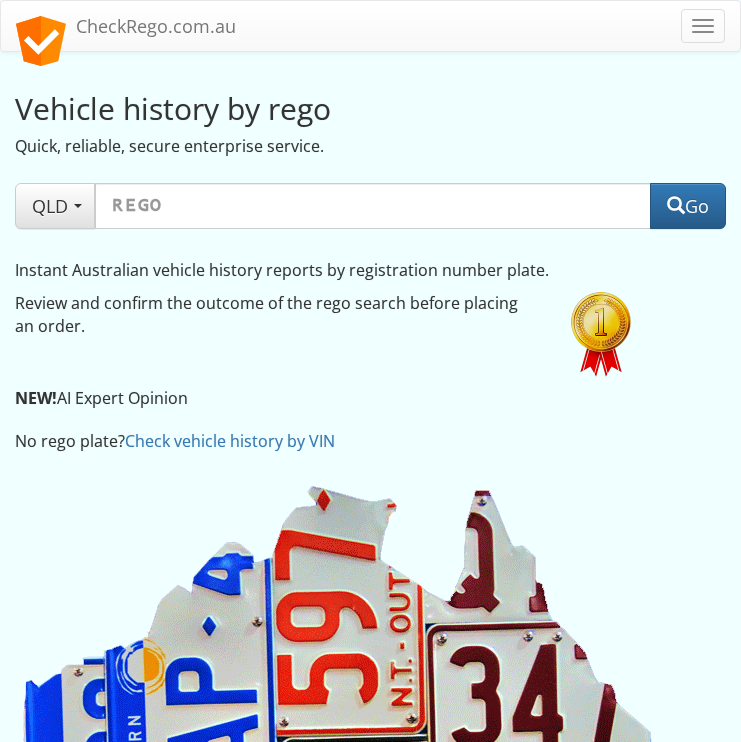 scroll, scrollTop: 0, scrollLeft: 0, axis: both 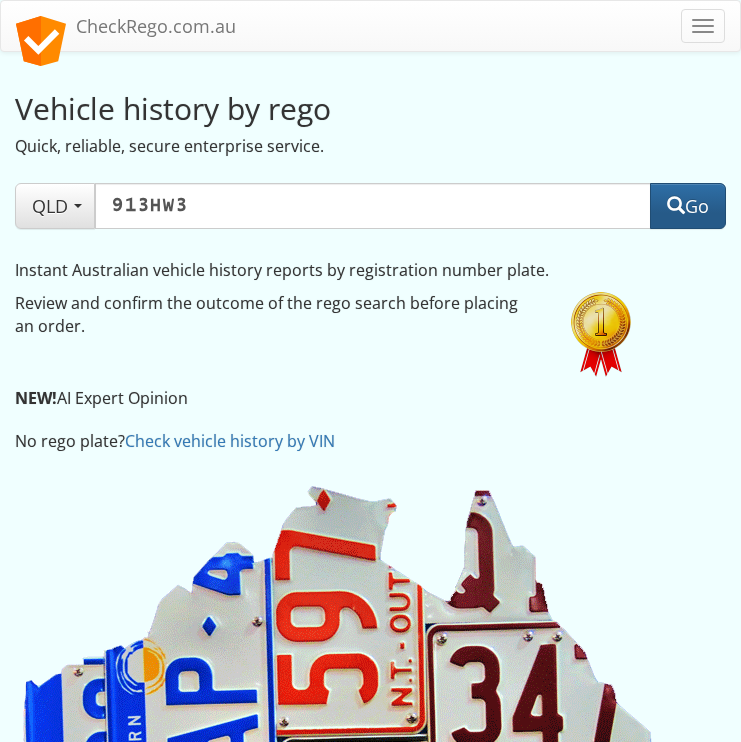 type on "[REG_NUM]" 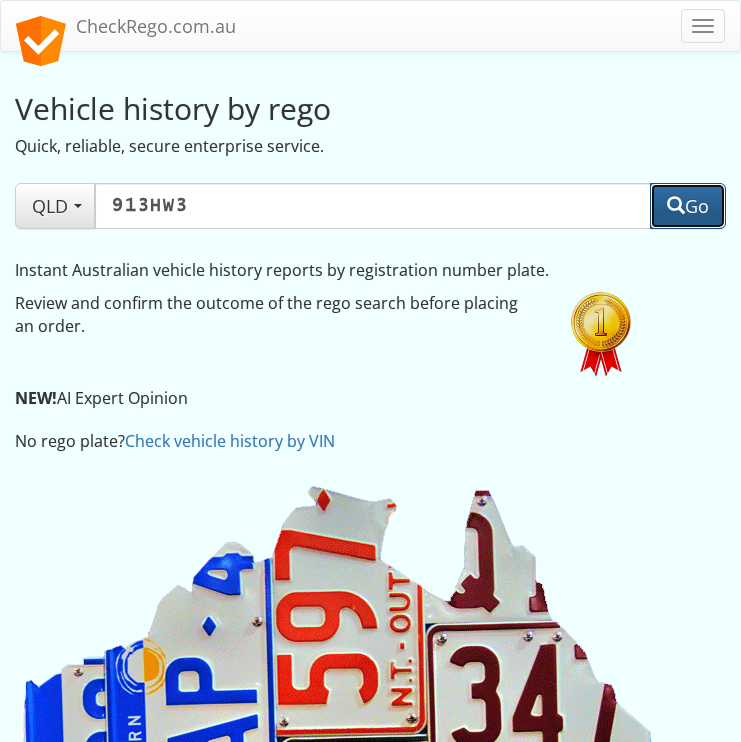 click on "Go" at bounding box center [688, 206] 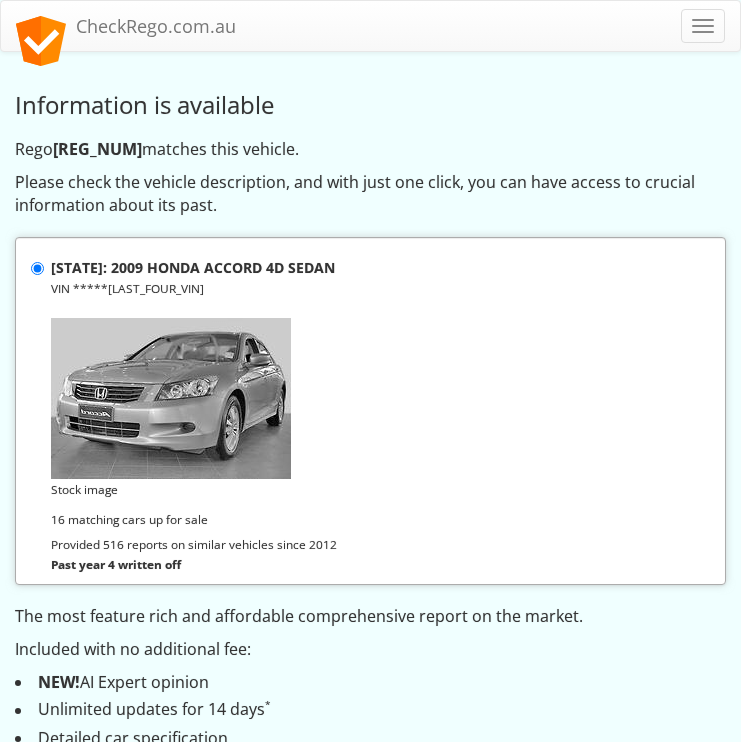 scroll, scrollTop: 0, scrollLeft: 0, axis: both 